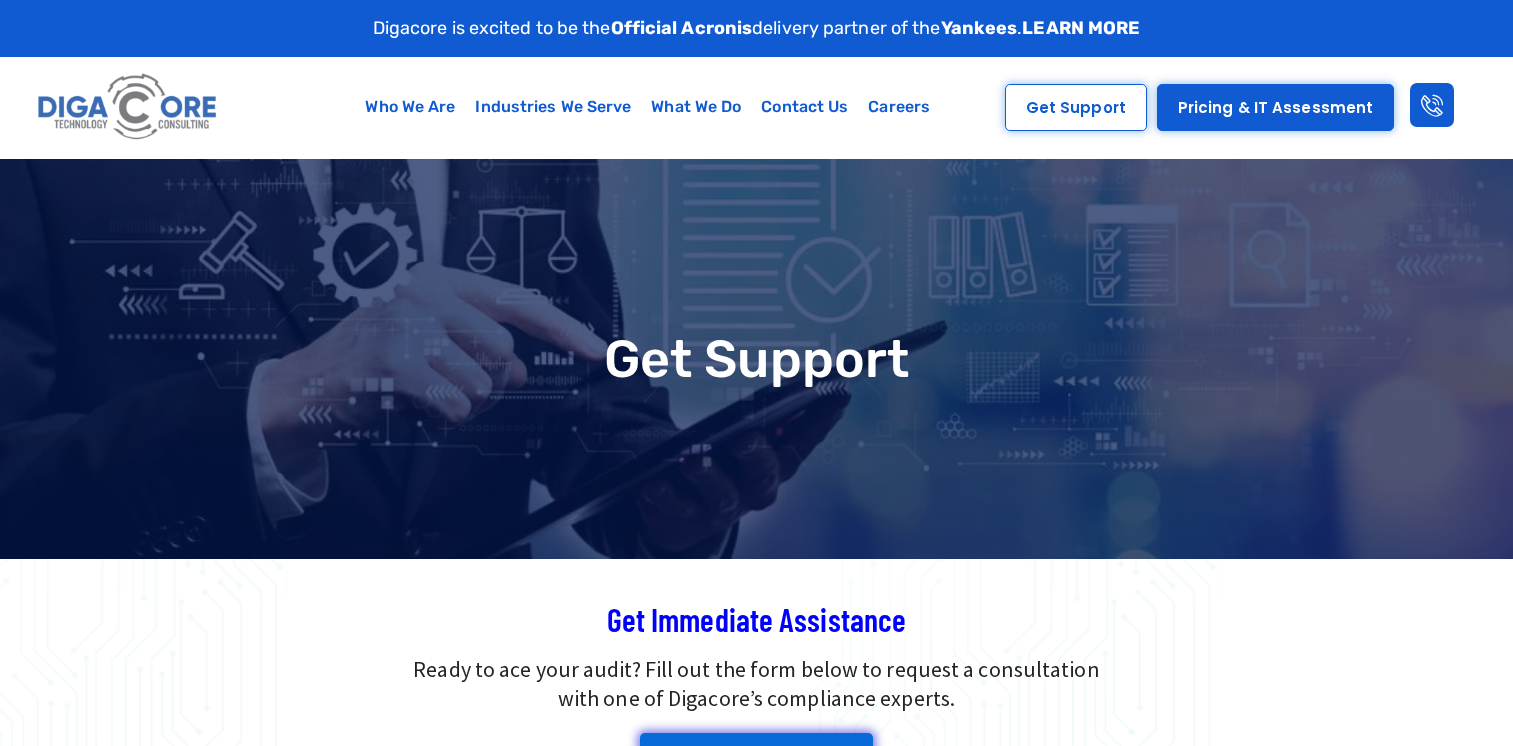 scroll, scrollTop: 0, scrollLeft: 0, axis: both 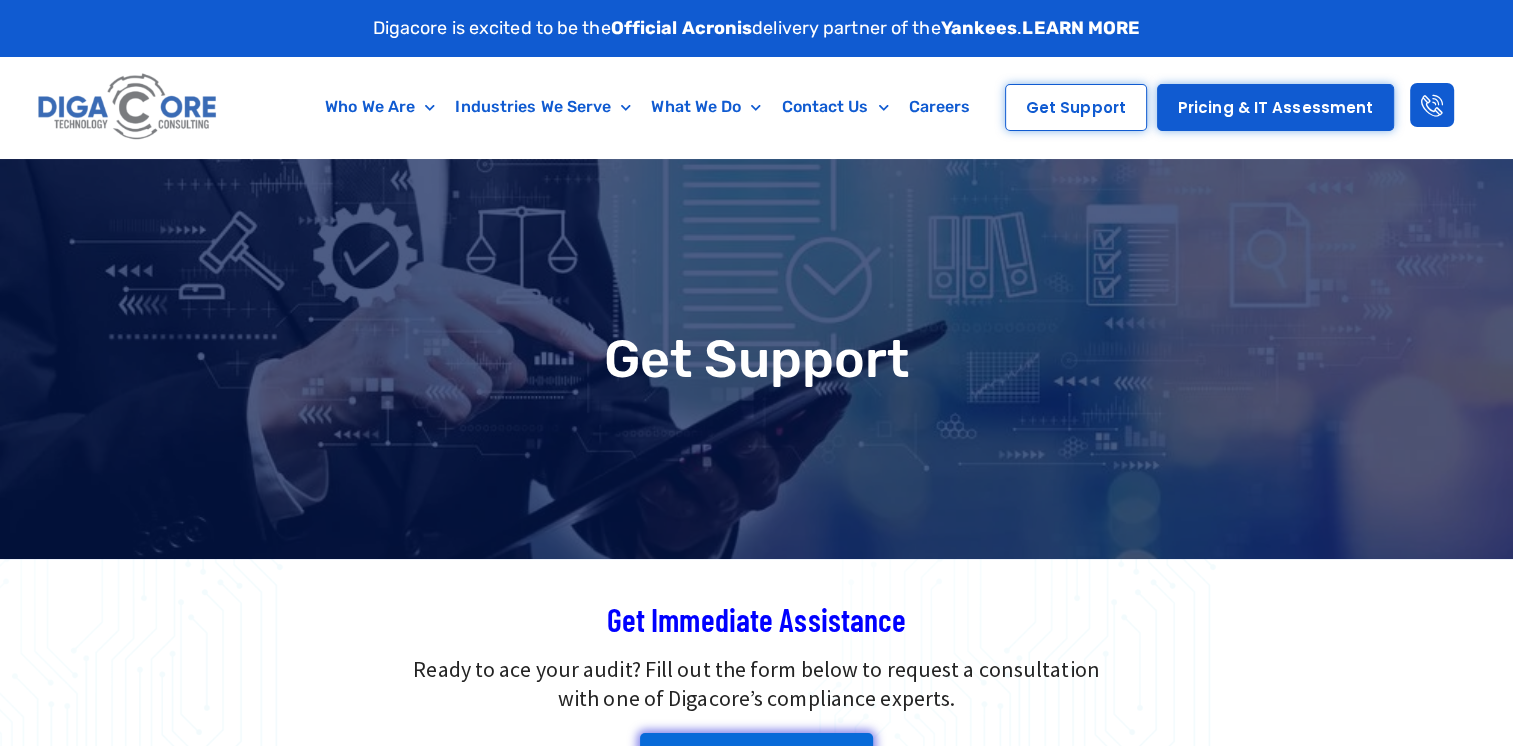 type on "**" 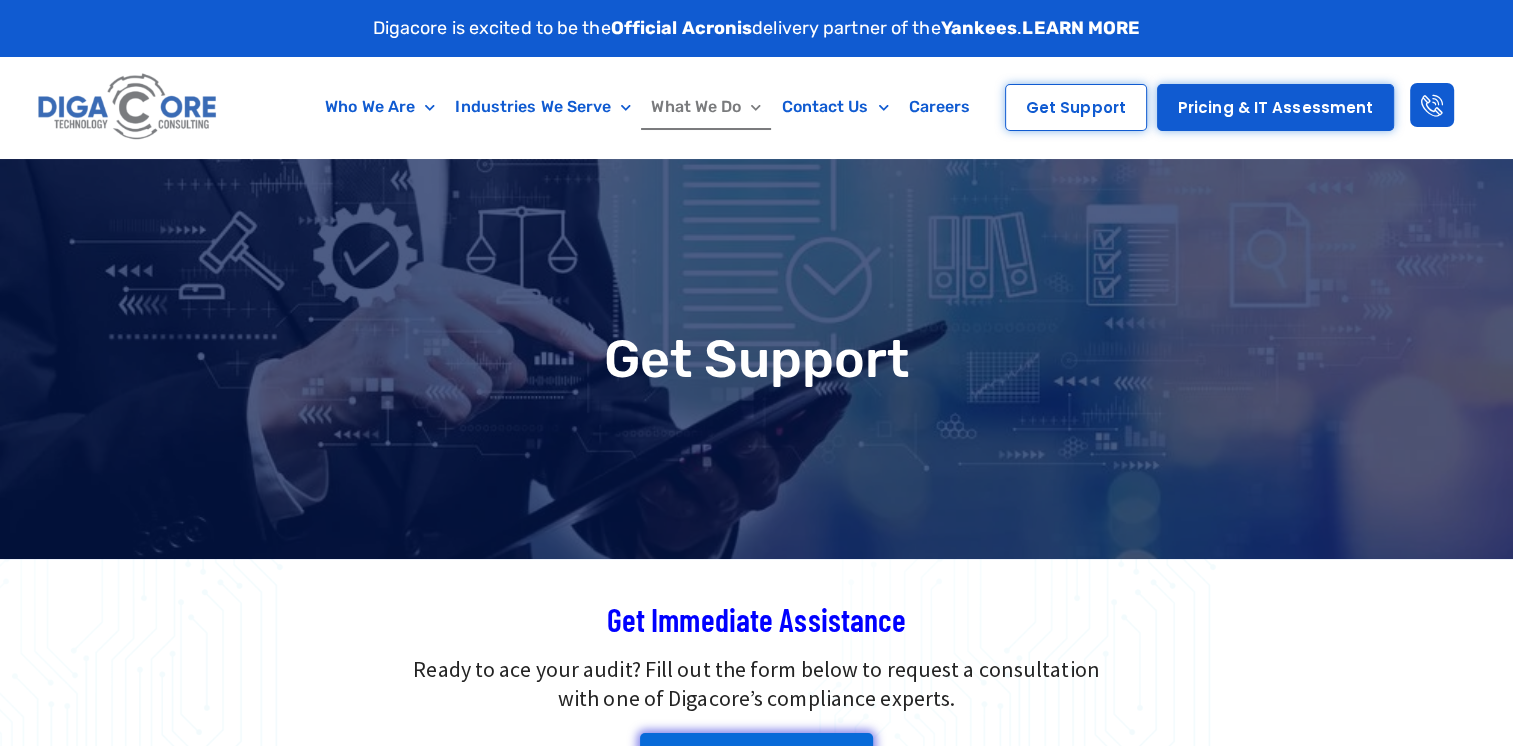 type on "*****" 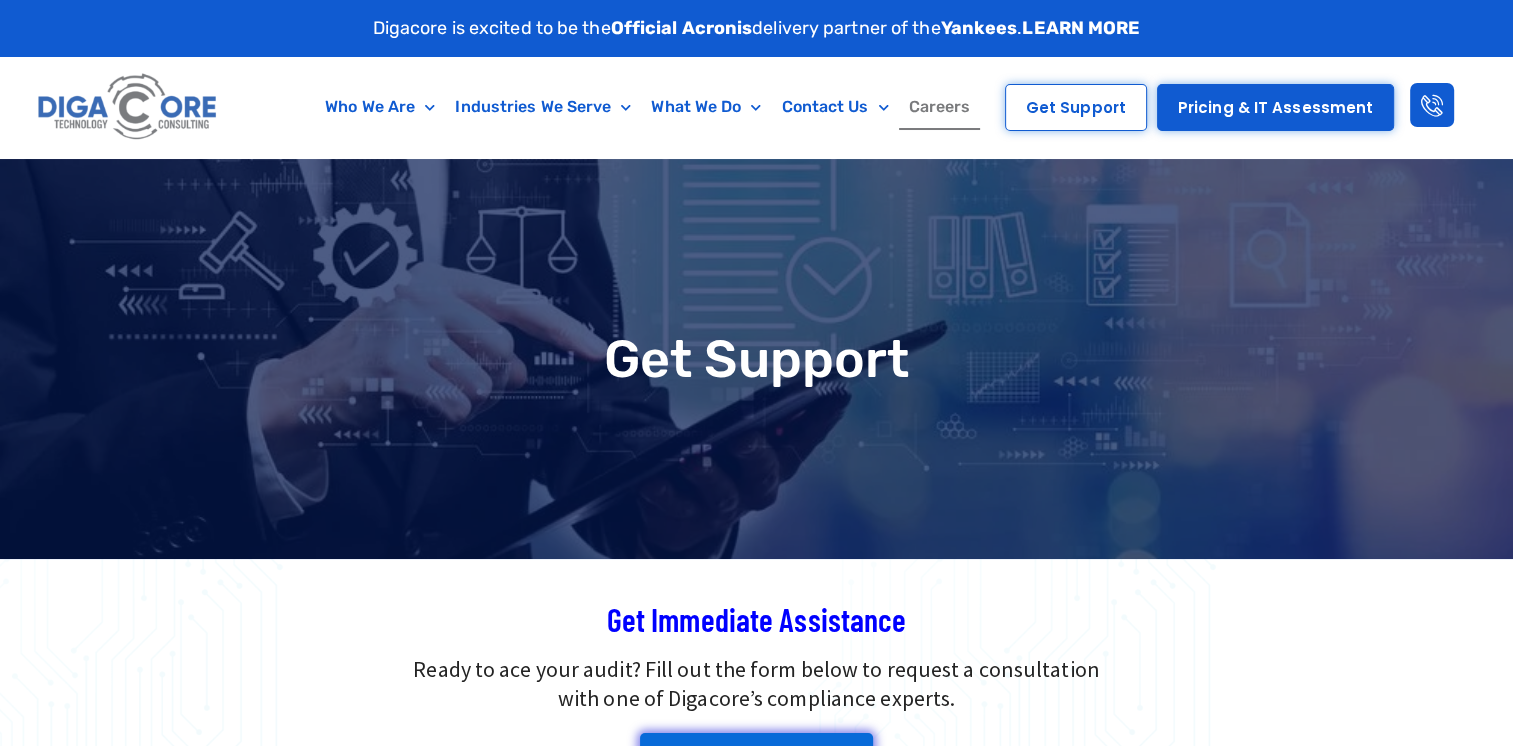 type on "*****" 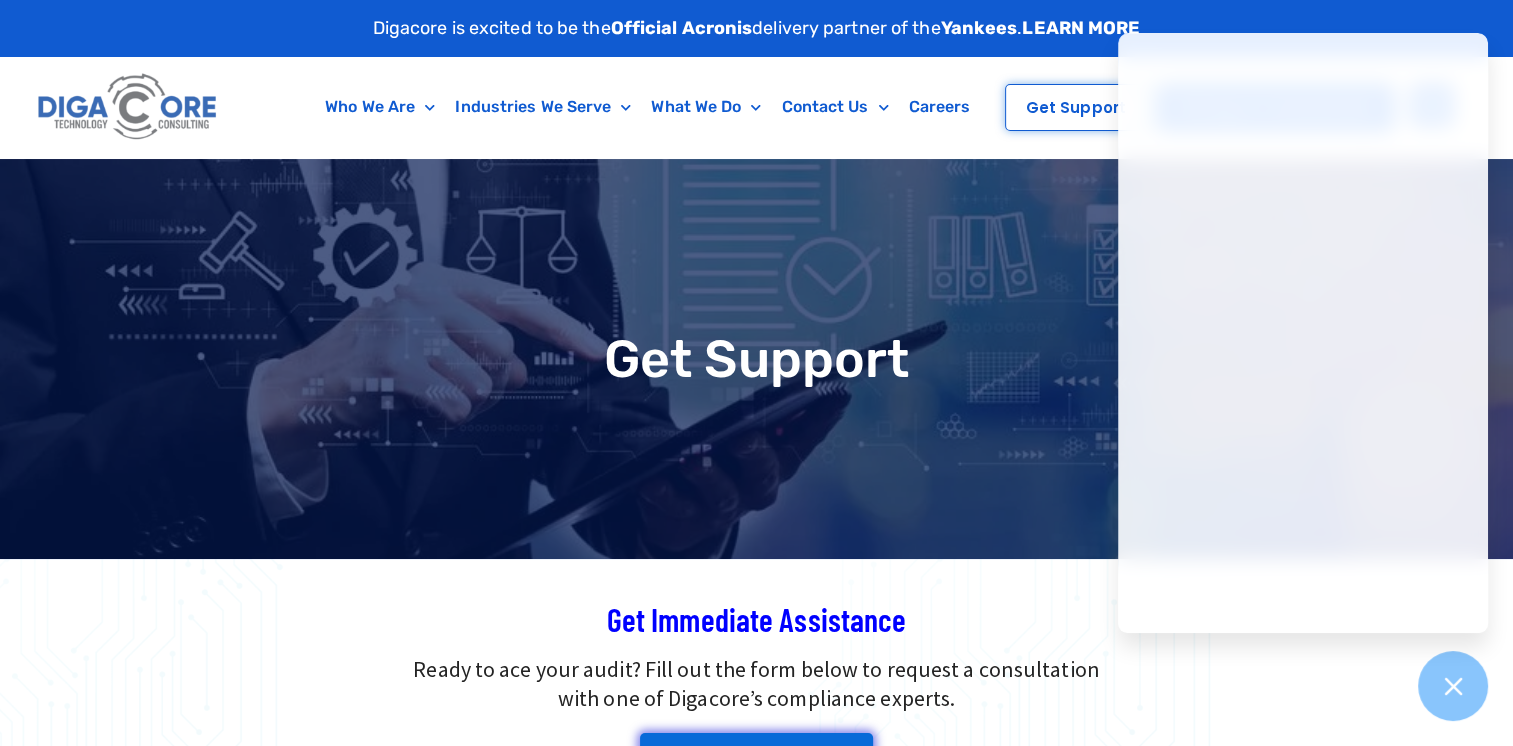 click on "Get Immediate Assistance
Ready to ace your audit? Fill out the form below to request a consultation
with one of Digacore’s compliance experts.
R e m o t e   A s s i s t a n c e
If you are experiencing an issue that impacts business function or severely impacts your operations,
please call our Emergency After Hours Hotline at  [PHONE]  Ext. 9" at bounding box center [757, 729] 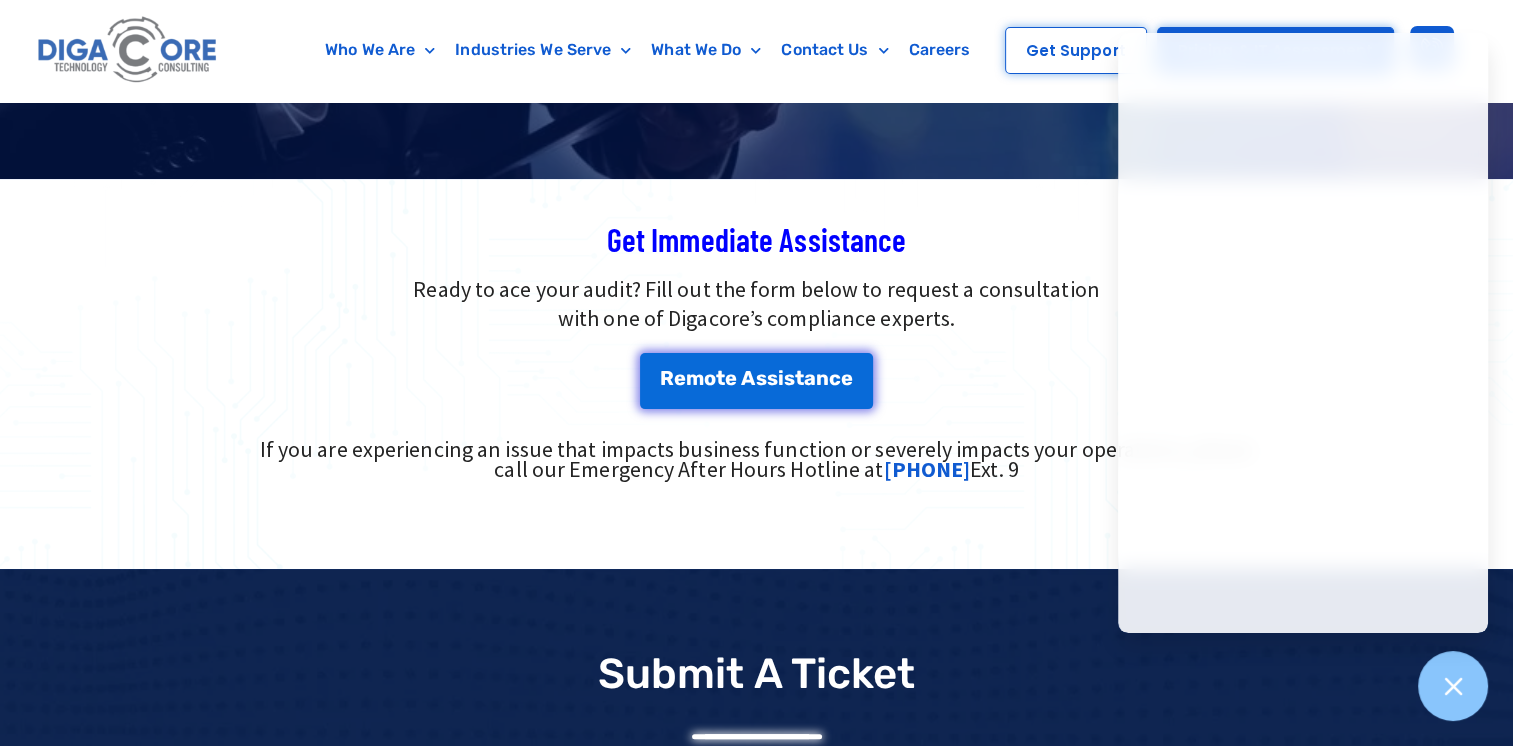 scroll, scrollTop: 468, scrollLeft: 0, axis: vertical 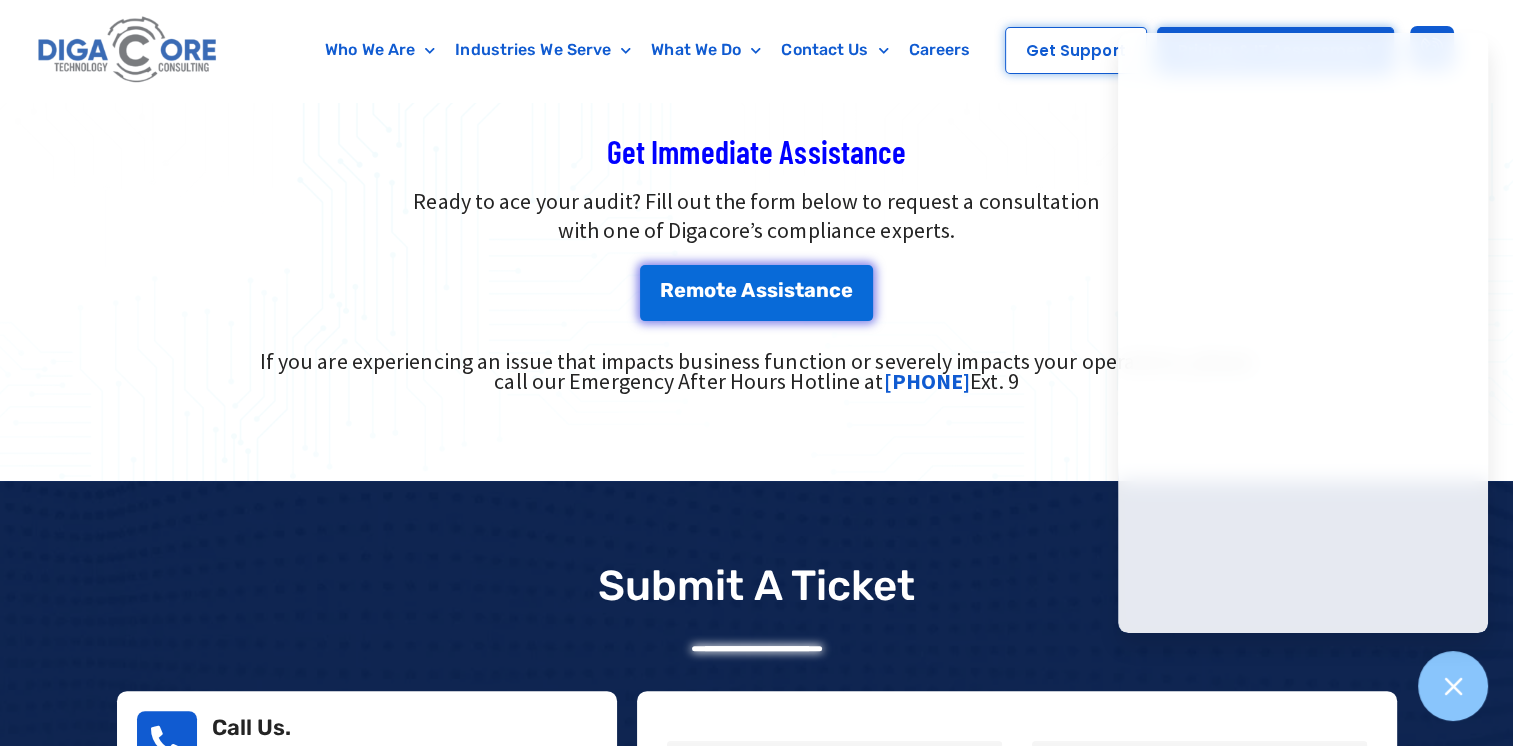 click on "Get Immediate Assistance
Ready to ace your audit? Fill out the form below to request a consultation
with one of Digacore’s compliance experts.
R e m o t e   A s s i s t a n c e
If you are experiencing an issue that impacts business function or severely impacts your operations,
please call our Emergency After Hours Hotline at  [PHONE]  Ext. 9" at bounding box center (757, 261) 